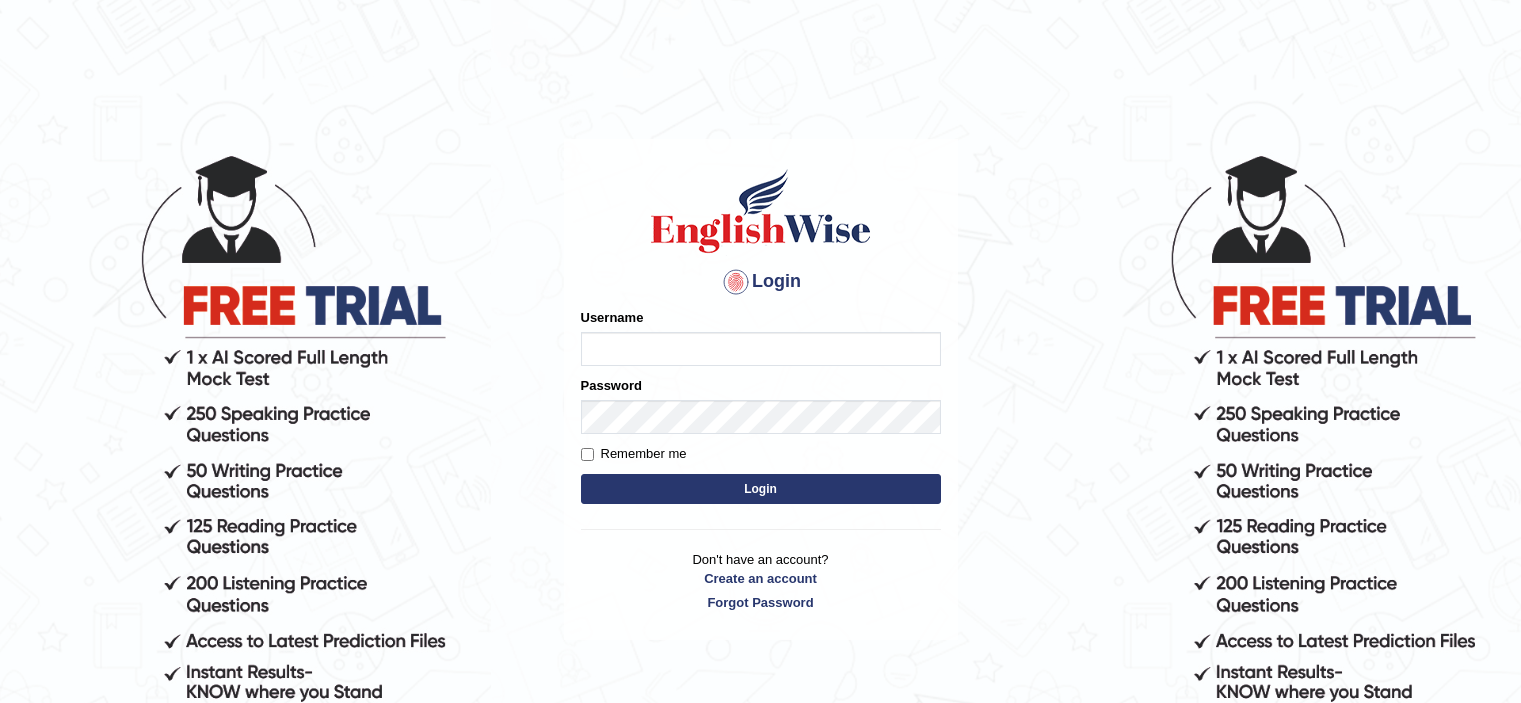 scroll, scrollTop: 0, scrollLeft: 0, axis: both 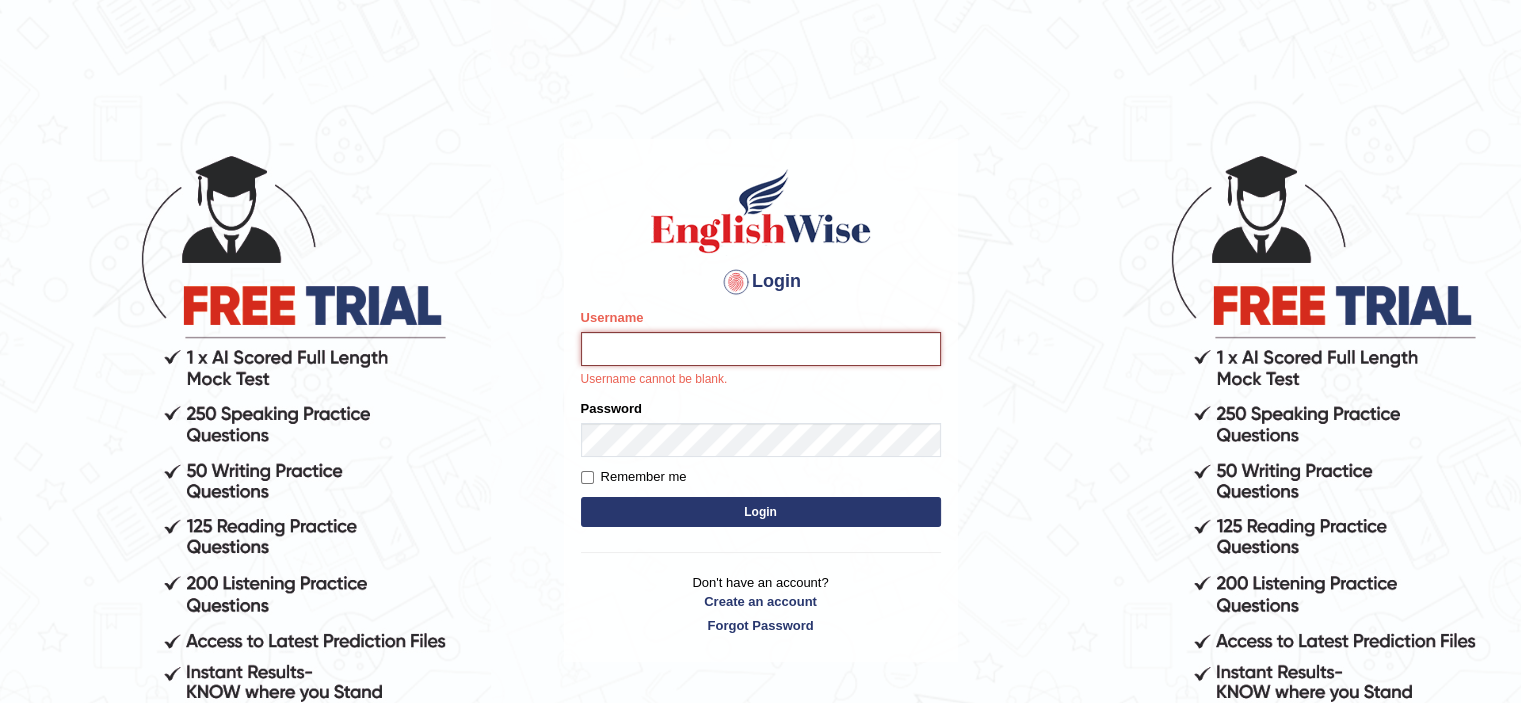 paste on "TessyTaison" 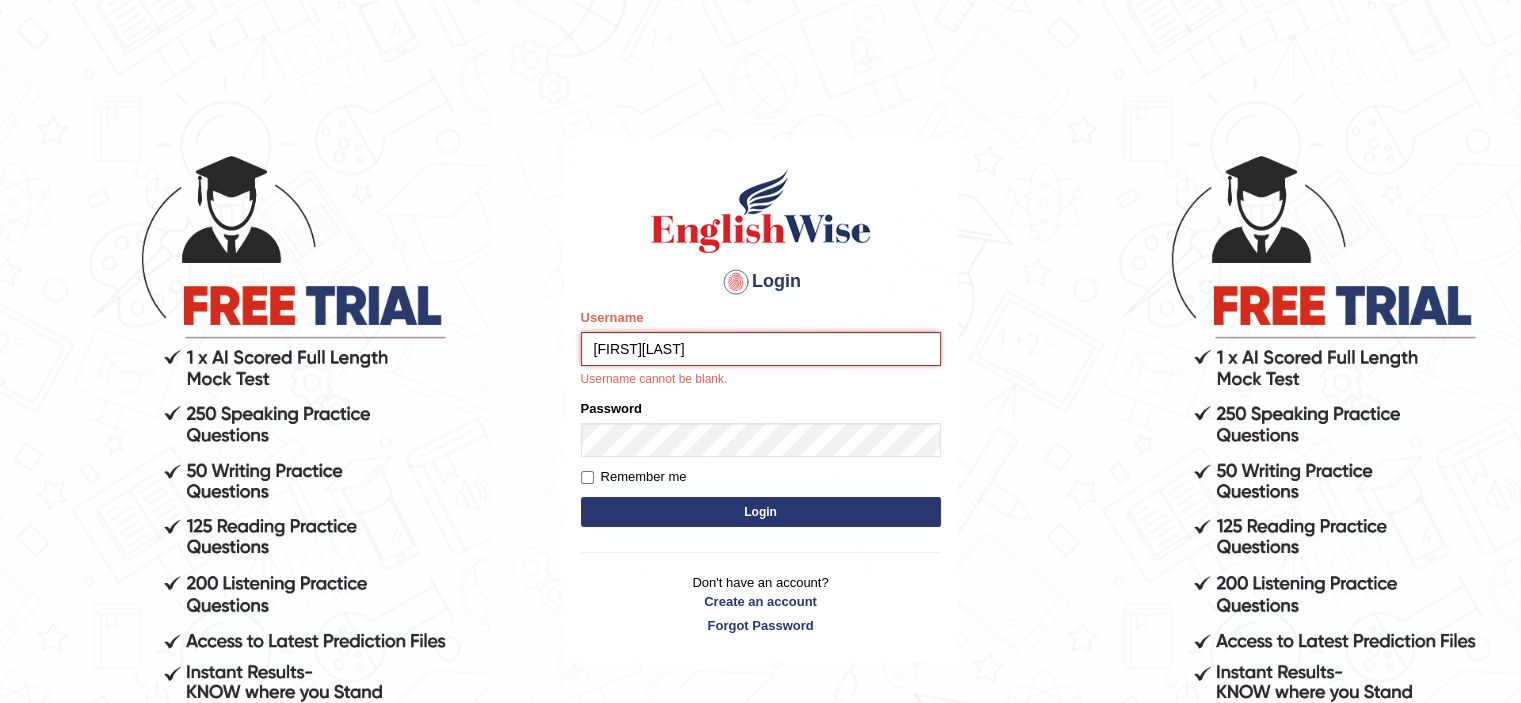 type on "TessyTaison" 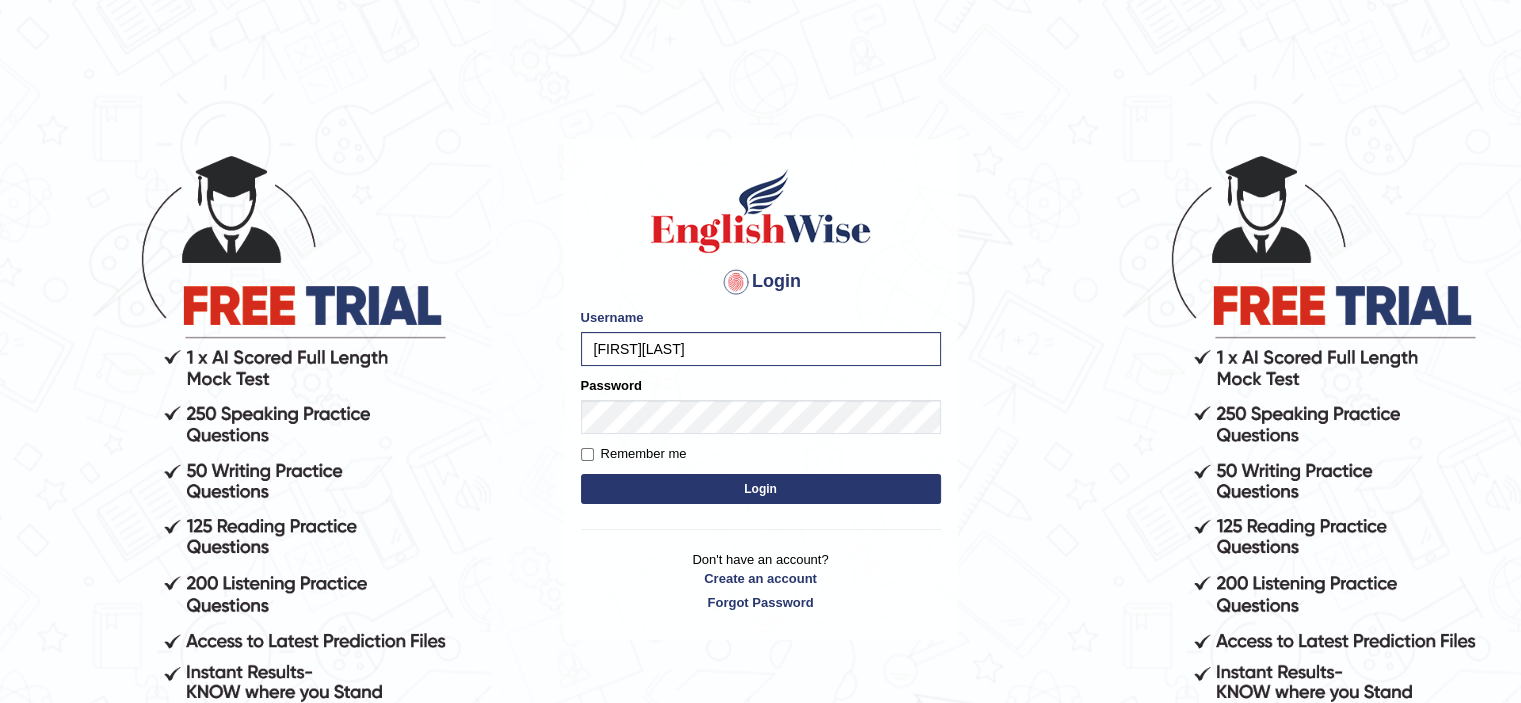 click on "Login" at bounding box center (761, 489) 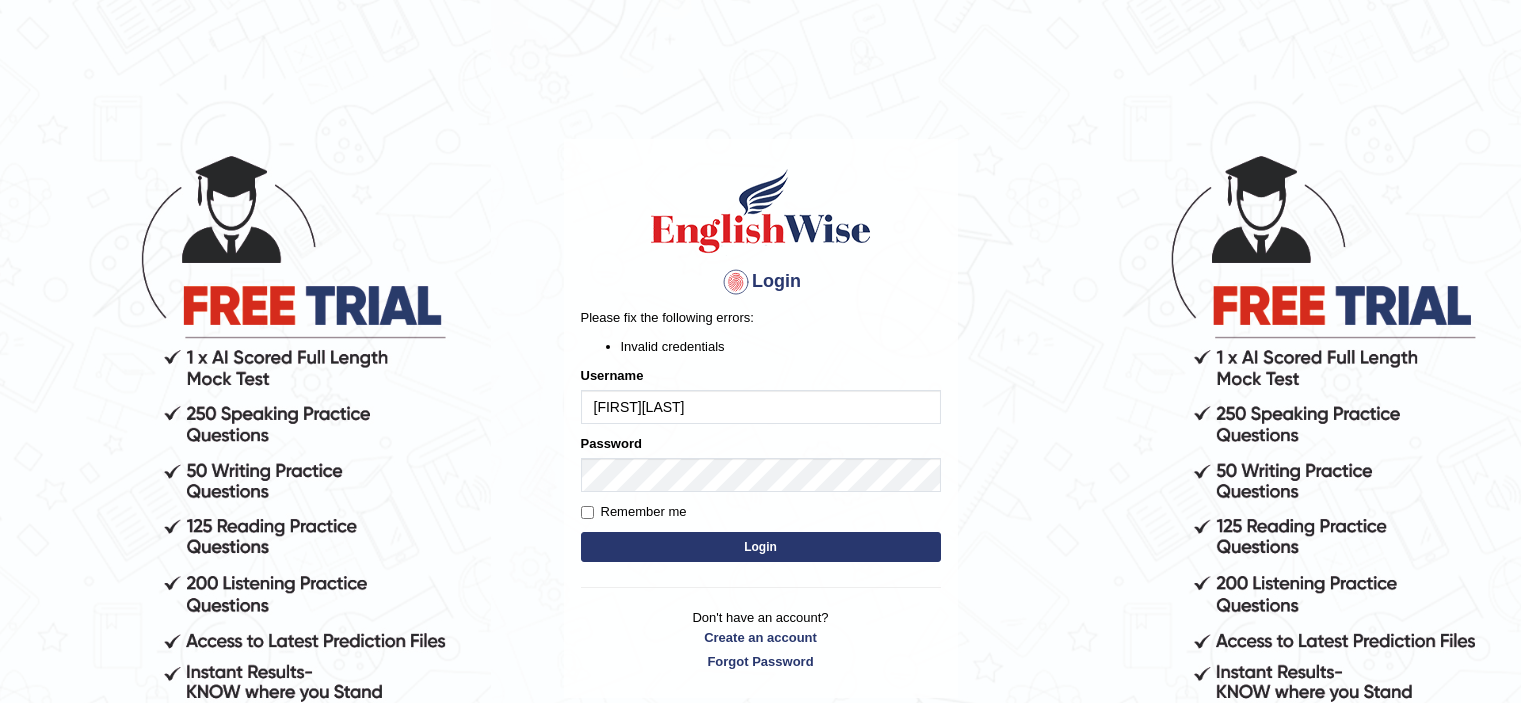 scroll, scrollTop: 0, scrollLeft: 0, axis: both 